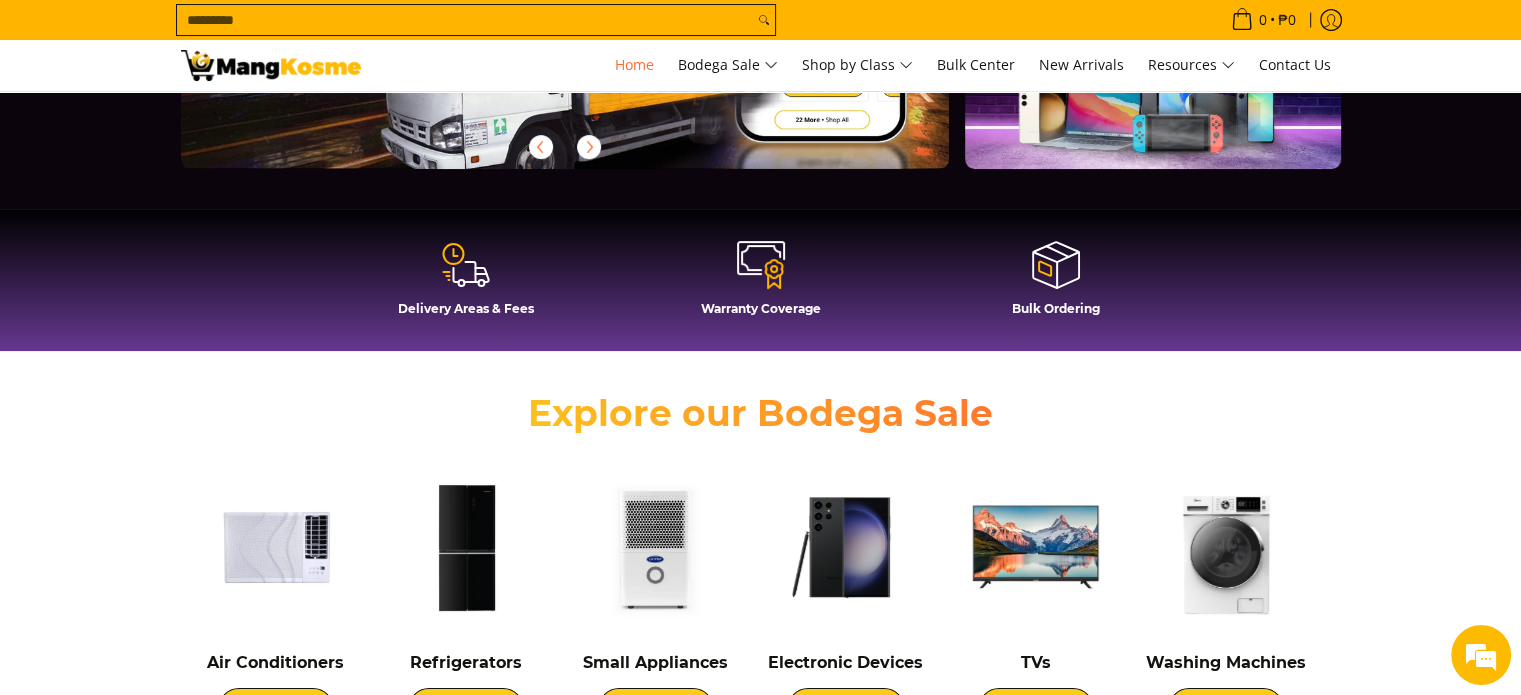 scroll, scrollTop: 440, scrollLeft: 0, axis: vertical 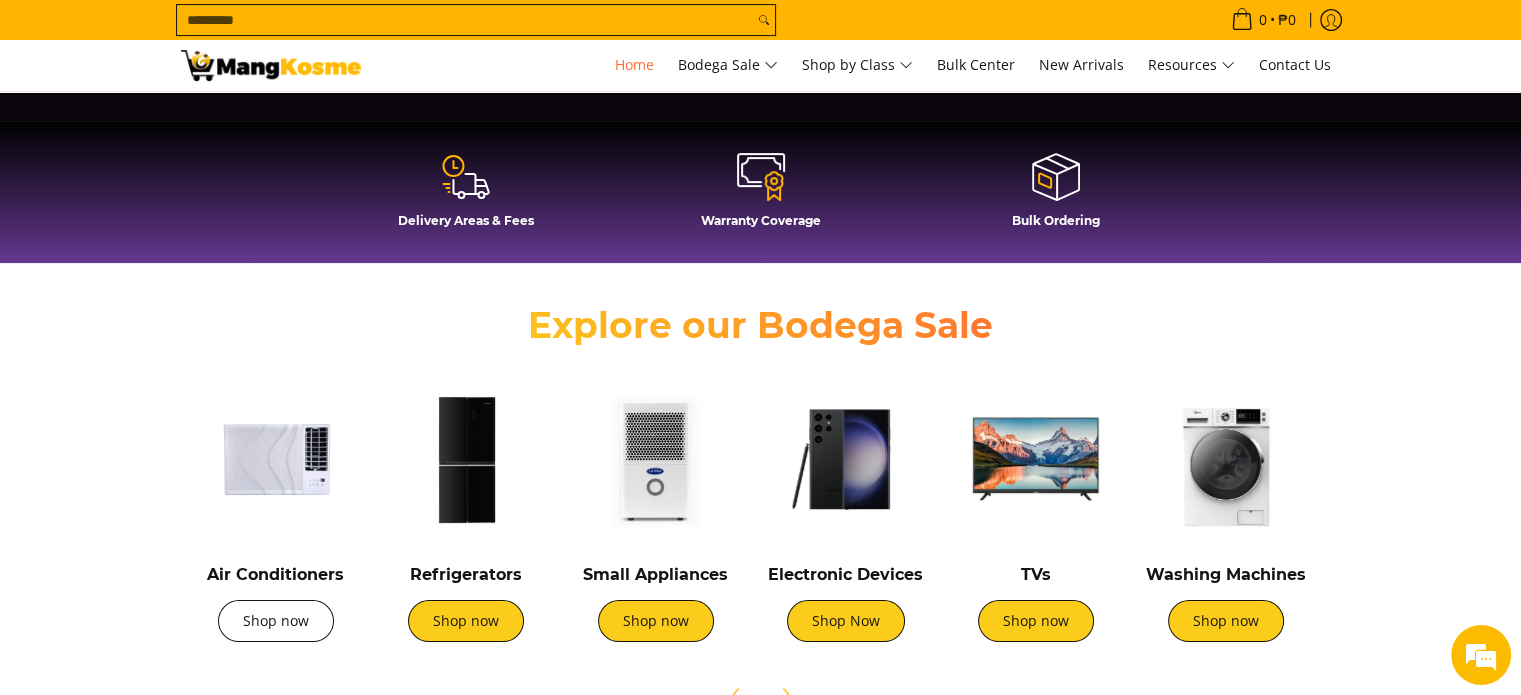click on "Shop now" at bounding box center [276, 621] 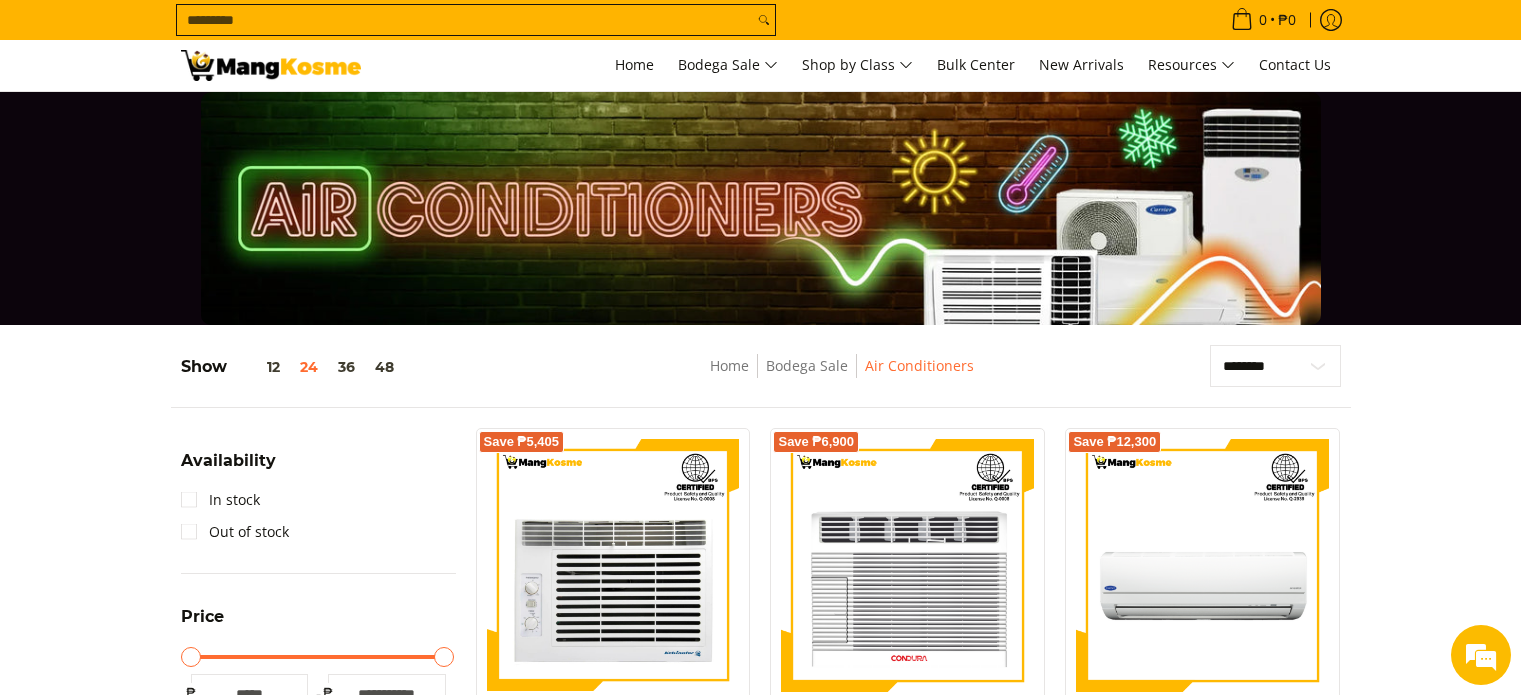scroll, scrollTop: 160, scrollLeft: 0, axis: vertical 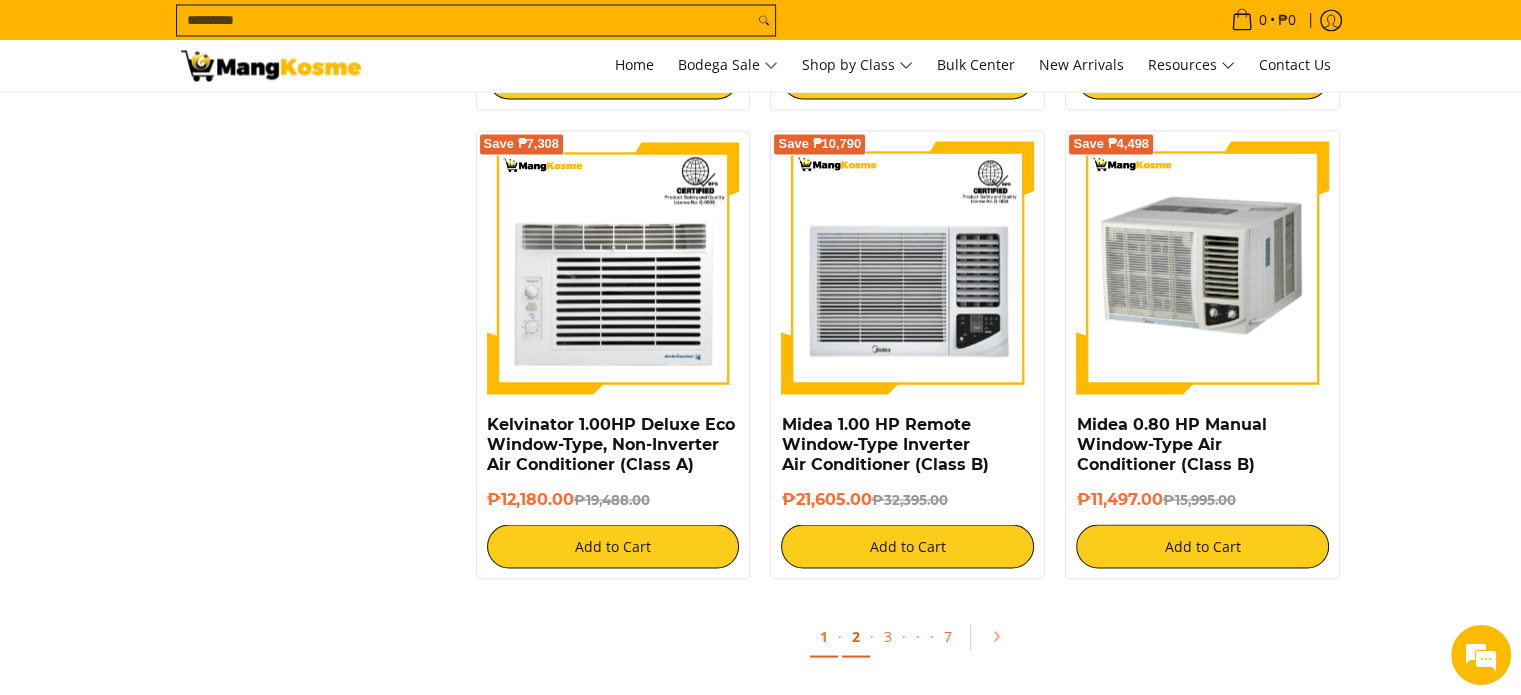 click on "2" at bounding box center [856, 636] 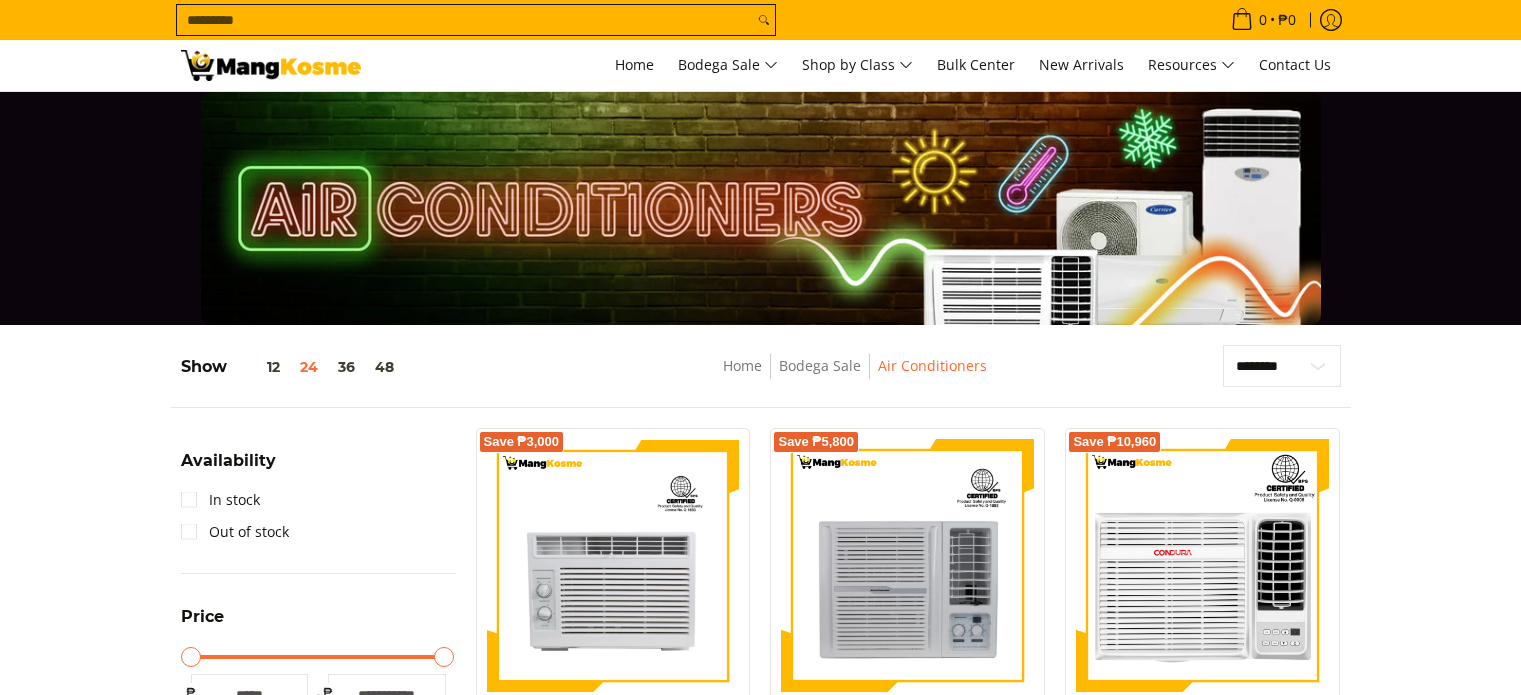 scroll, scrollTop: 40, scrollLeft: 0, axis: vertical 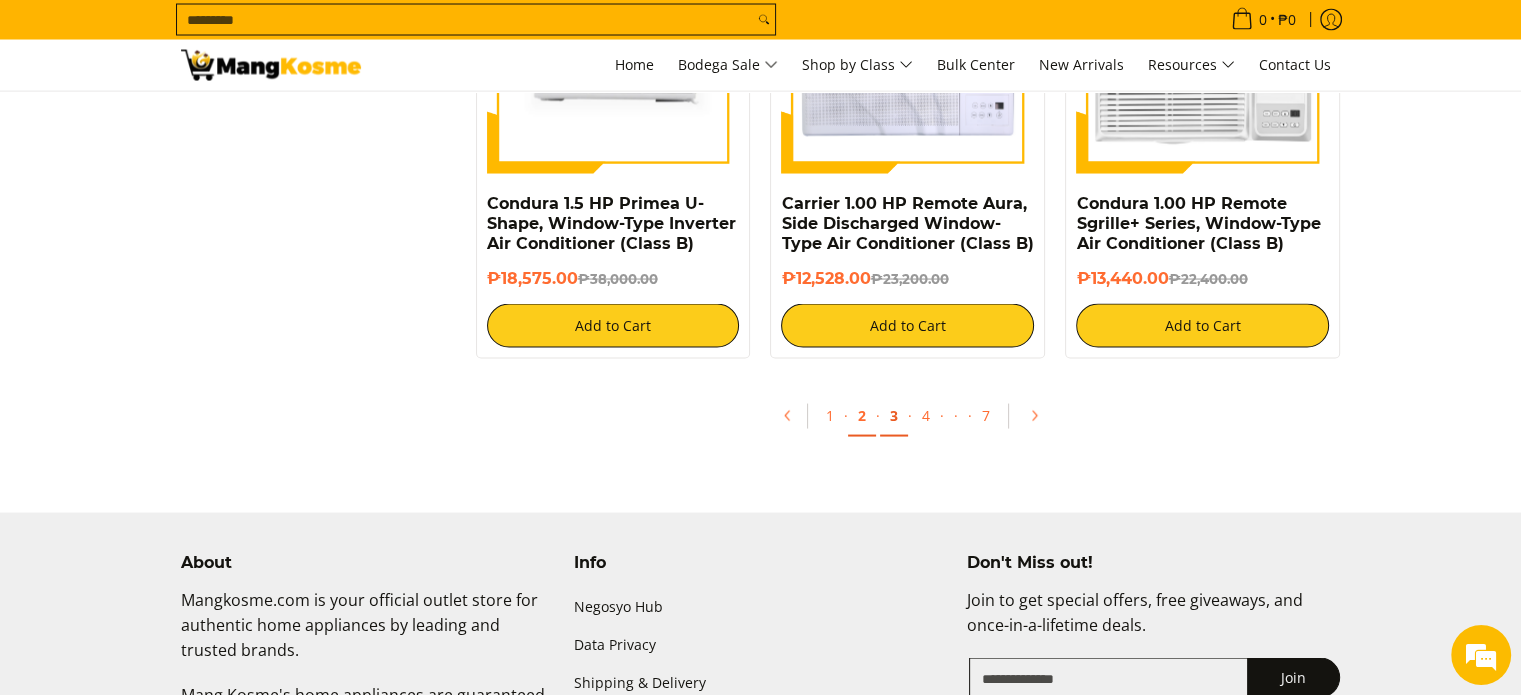 click on "3" at bounding box center [894, 416] 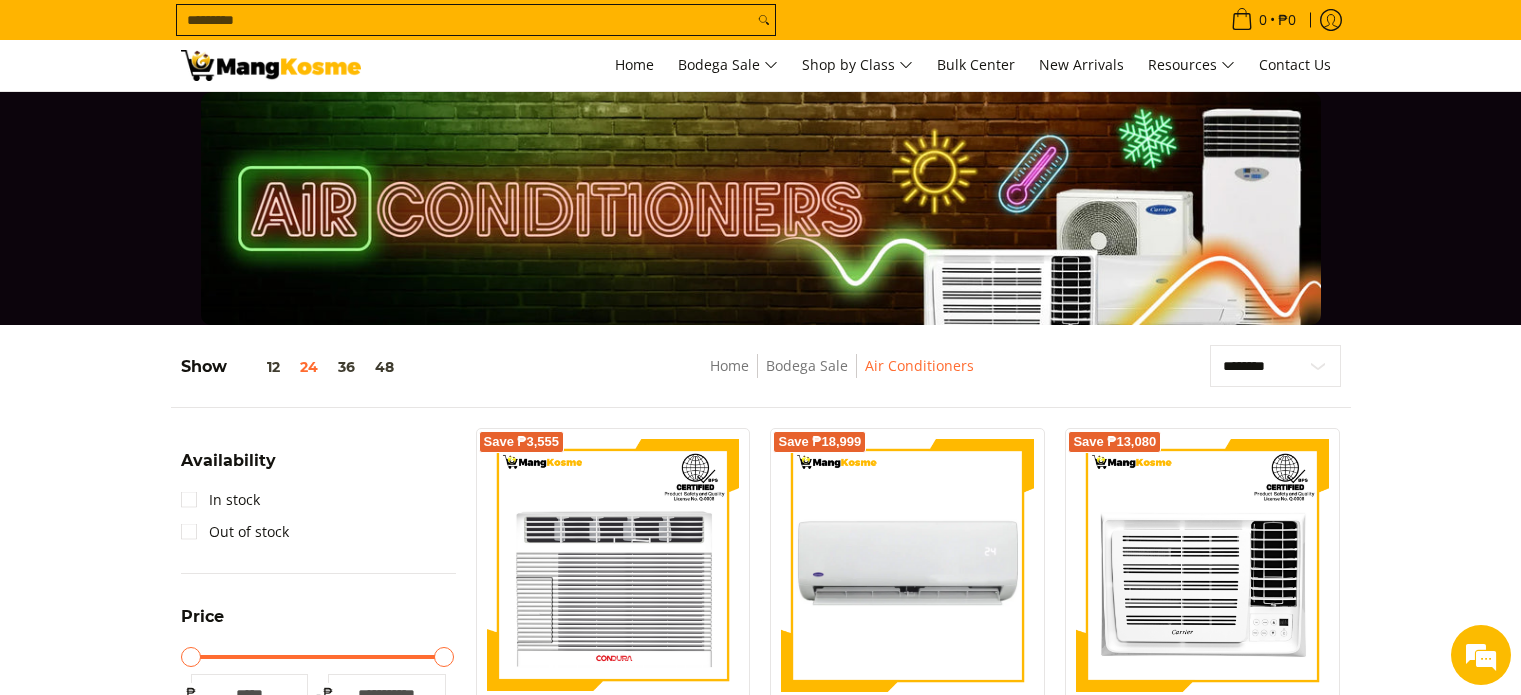 scroll, scrollTop: 40, scrollLeft: 0, axis: vertical 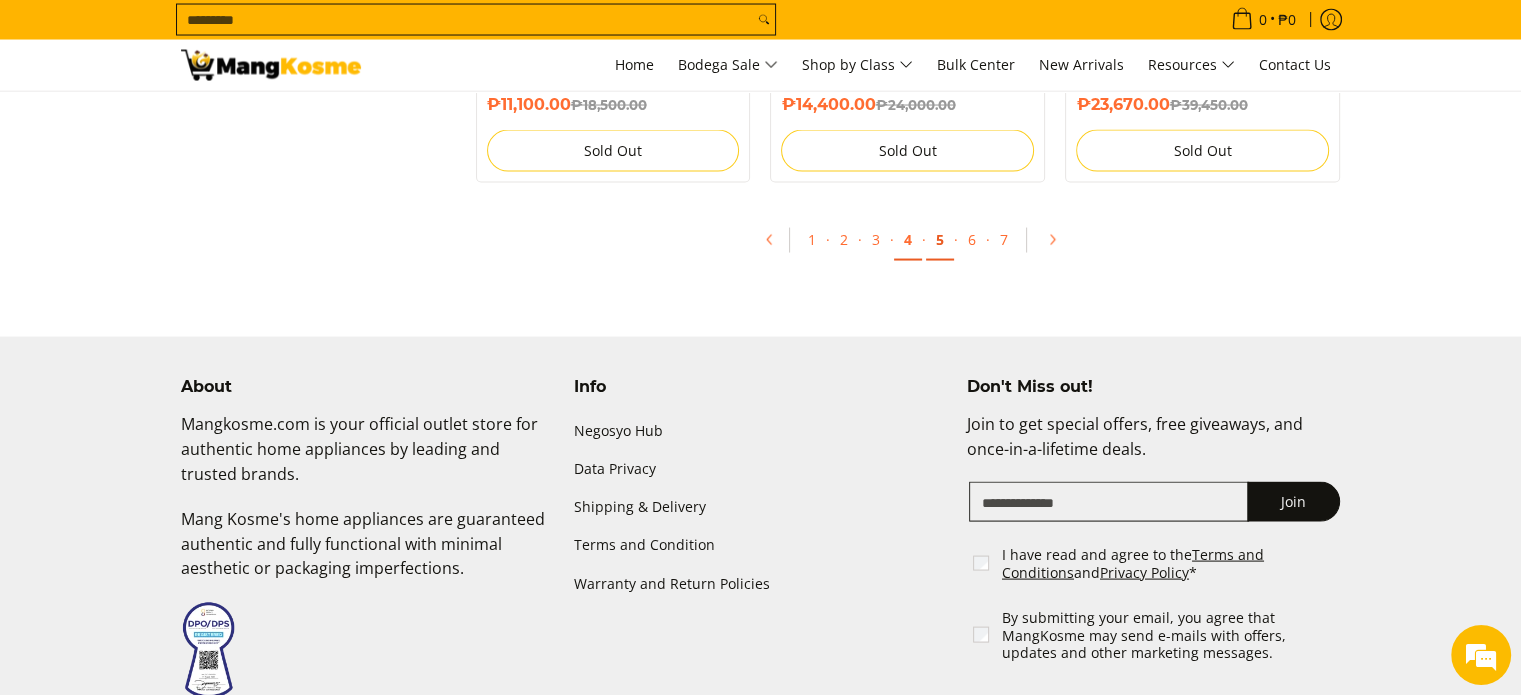 click on "5" at bounding box center (940, 240) 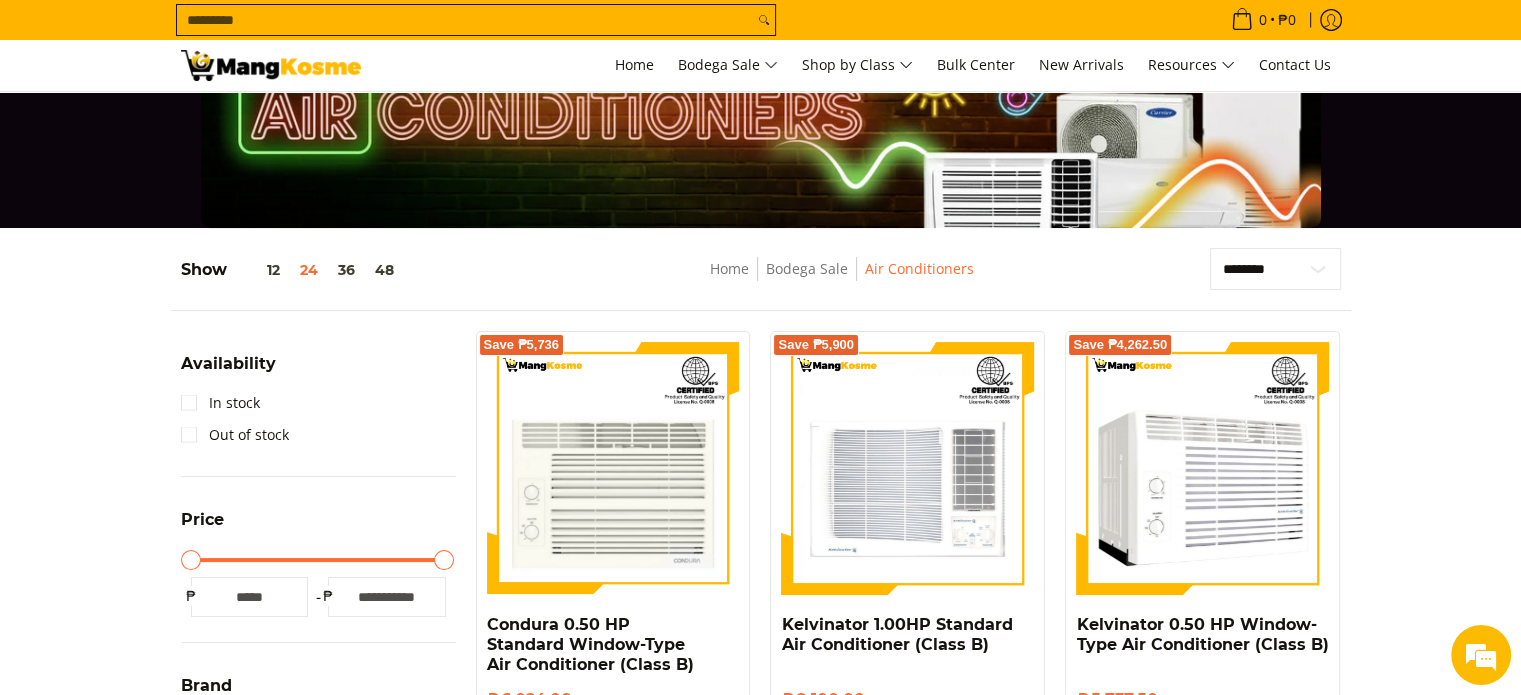 scroll, scrollTop: 0, scrollLeft: 0, axis: both 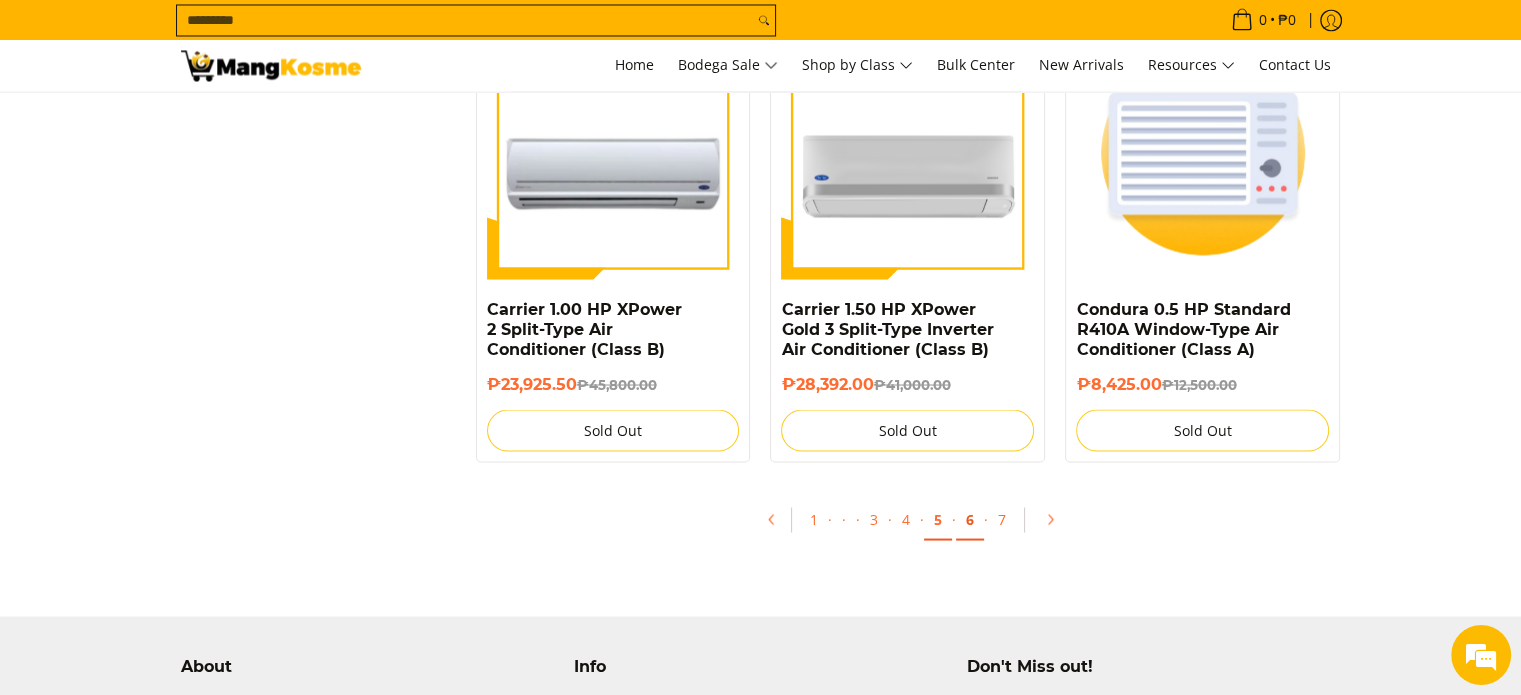 click on "6" at bounding box center (970, 519) 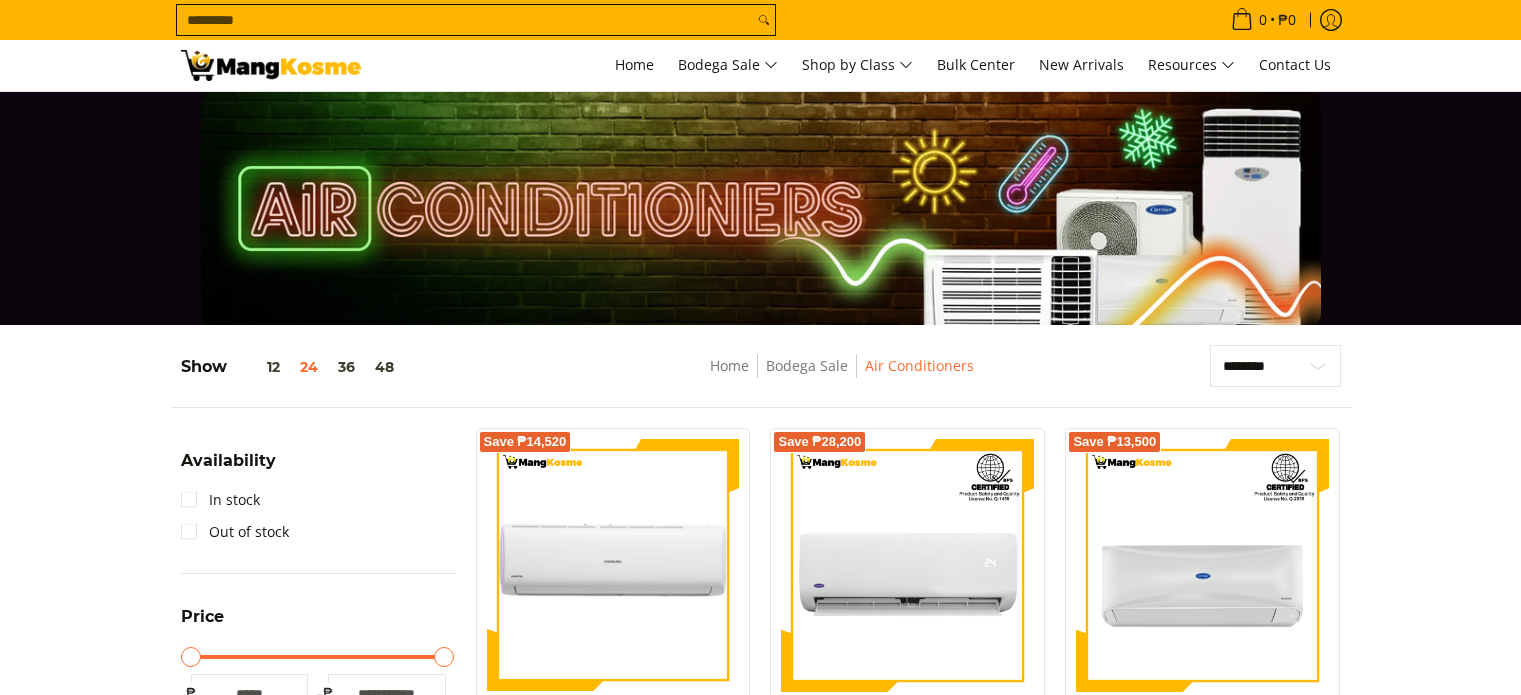 scroll, scrollTop: 40, scrollLeft: 0, axis: vertical 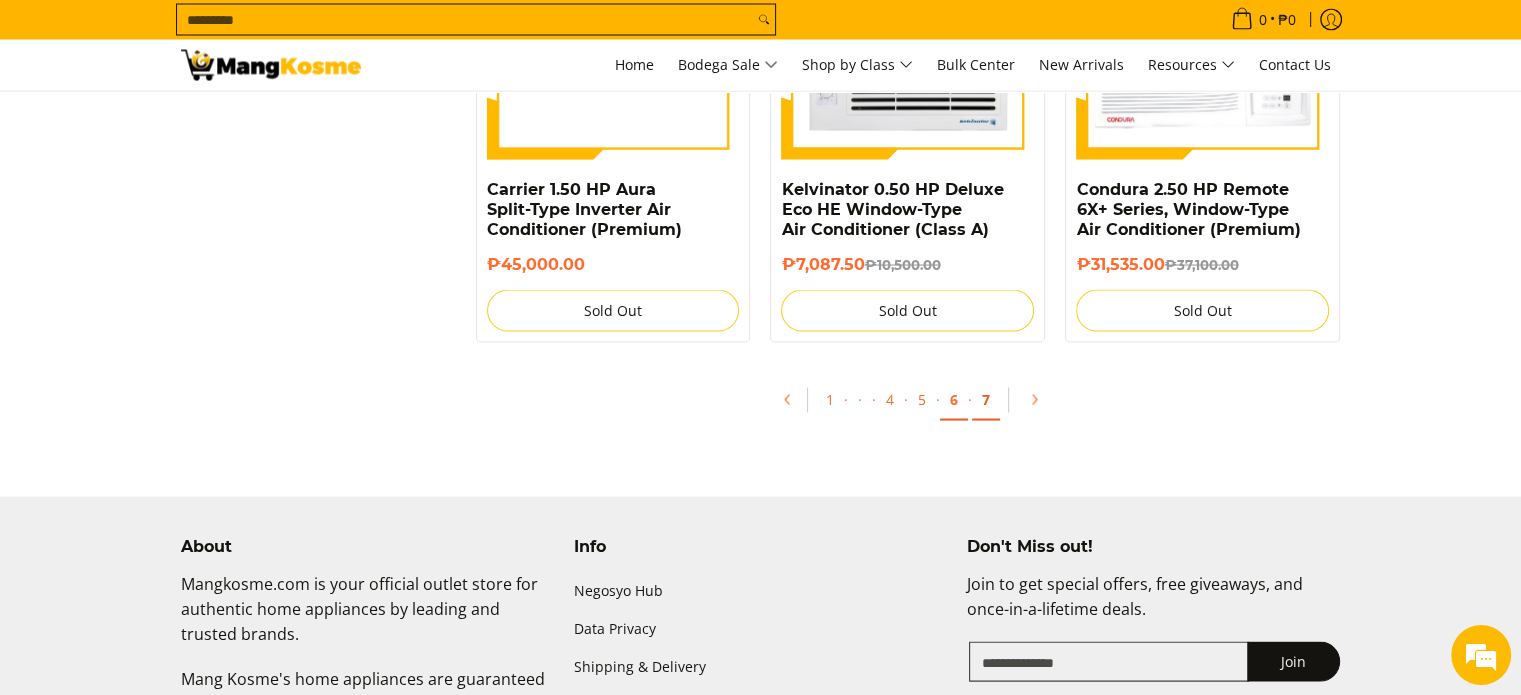 click on "7" at bounding box center (986, 400) 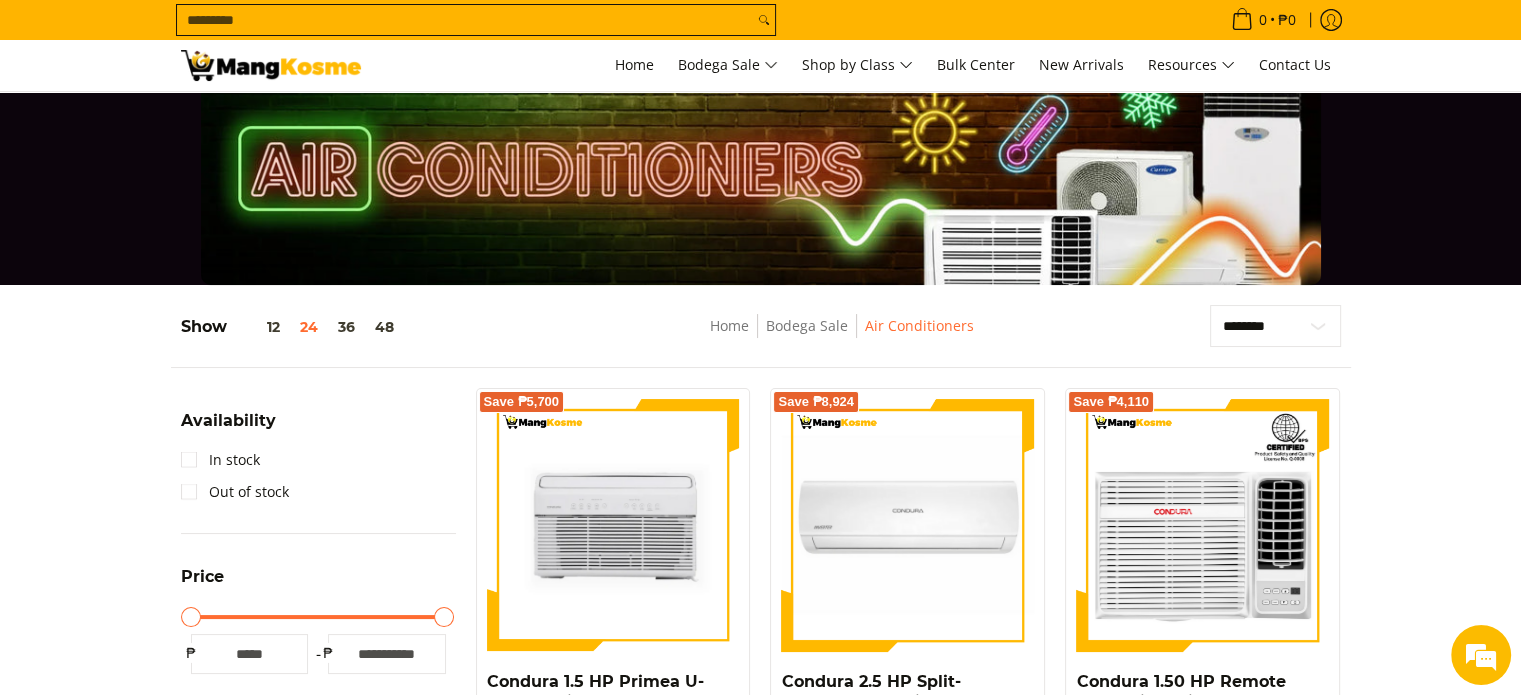 scroll, scrollTop: 0, scrollLeft: 0, axis: both 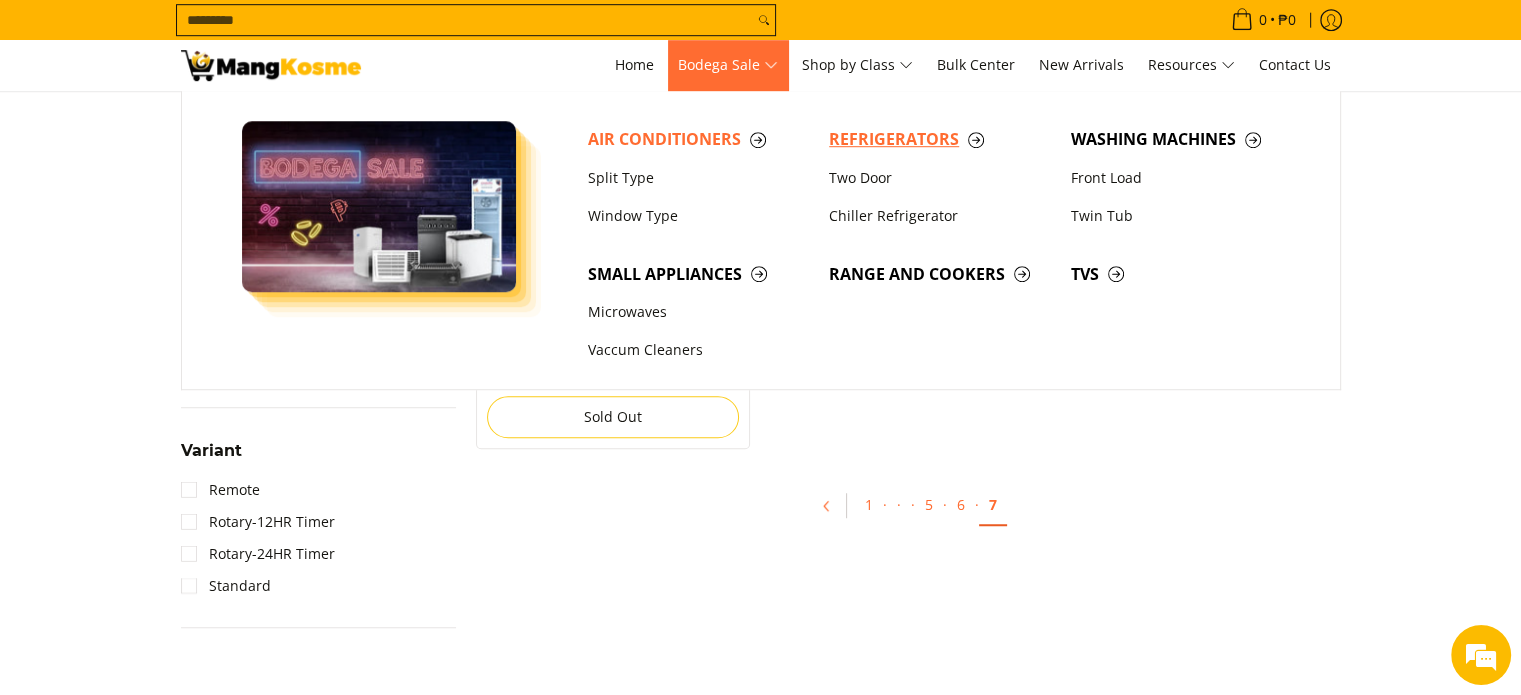click on "Refrigerators" at bounding box center [940, 139] 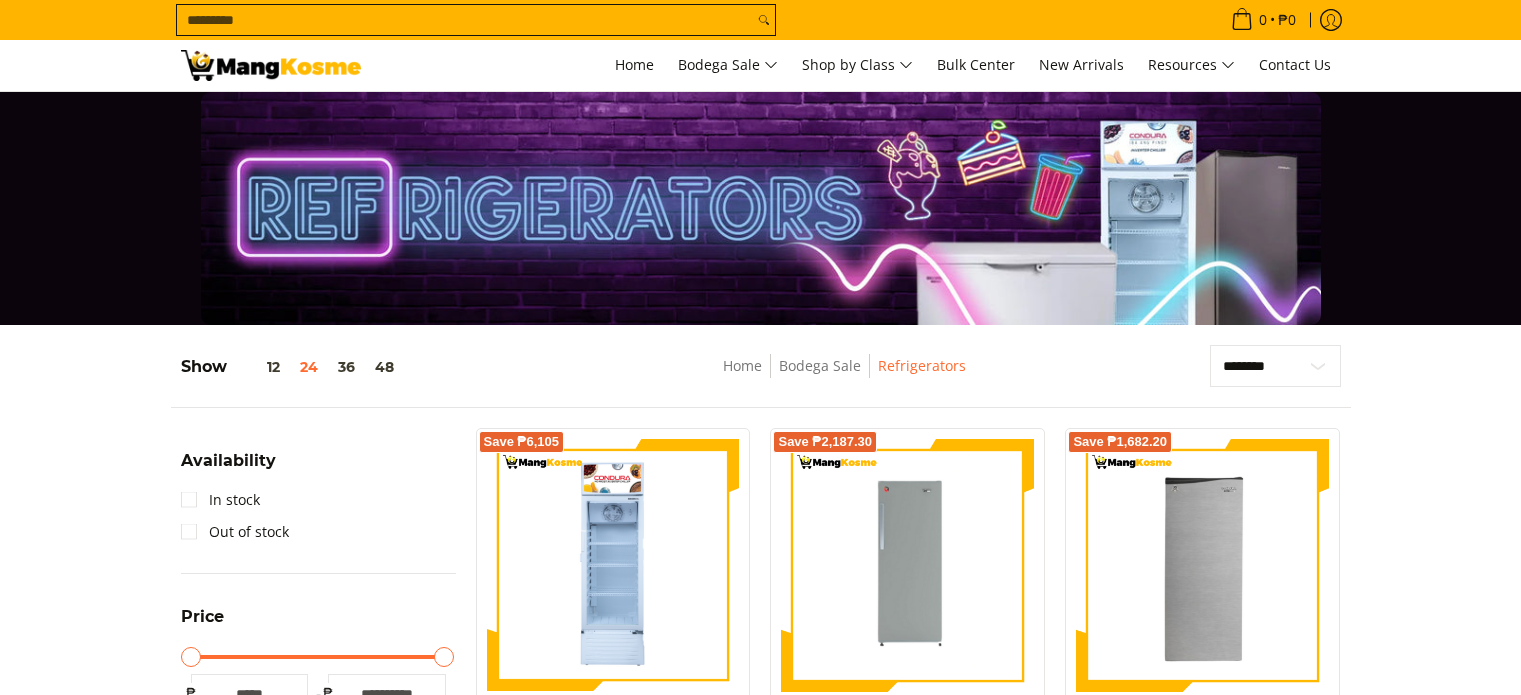 scroll, scrollTop: 40, scrollLeft: 0, axis: vertical 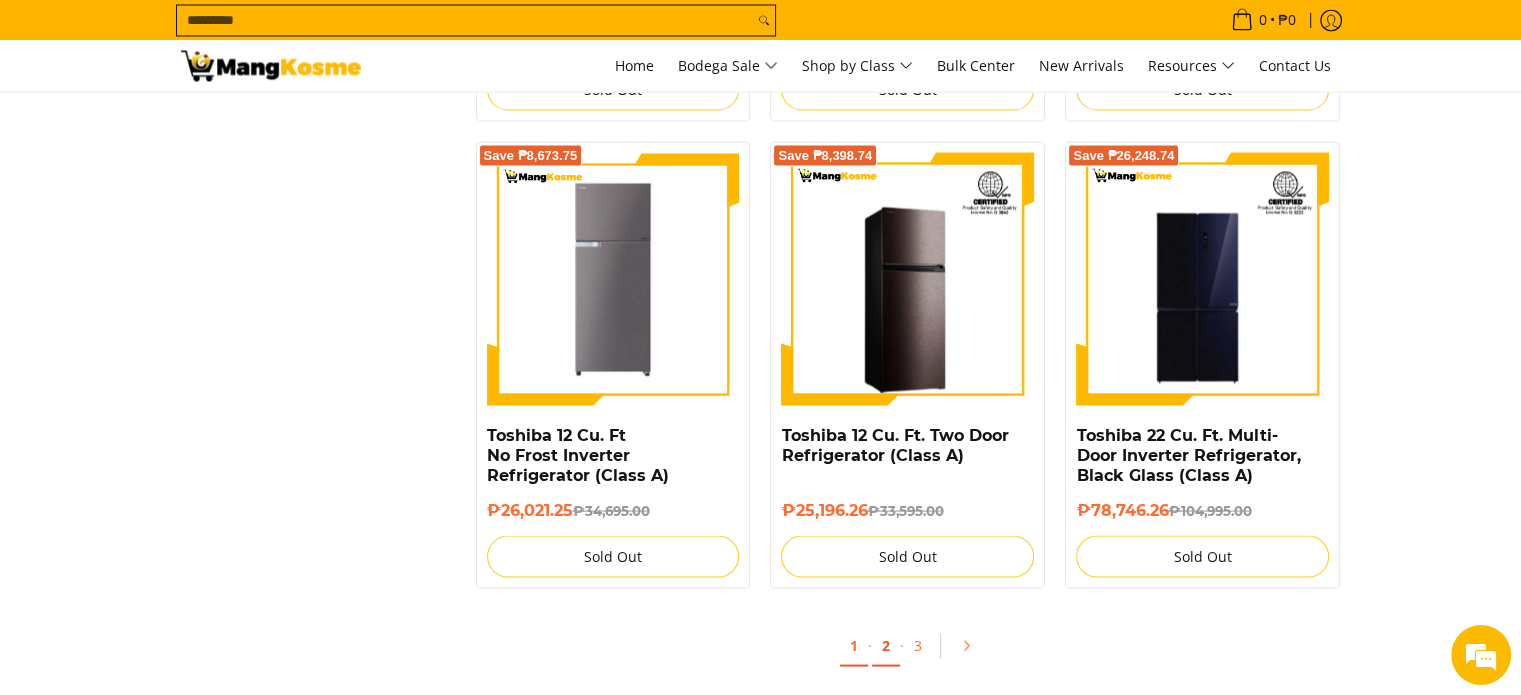 click on "2" at bounding box center (886, 645) 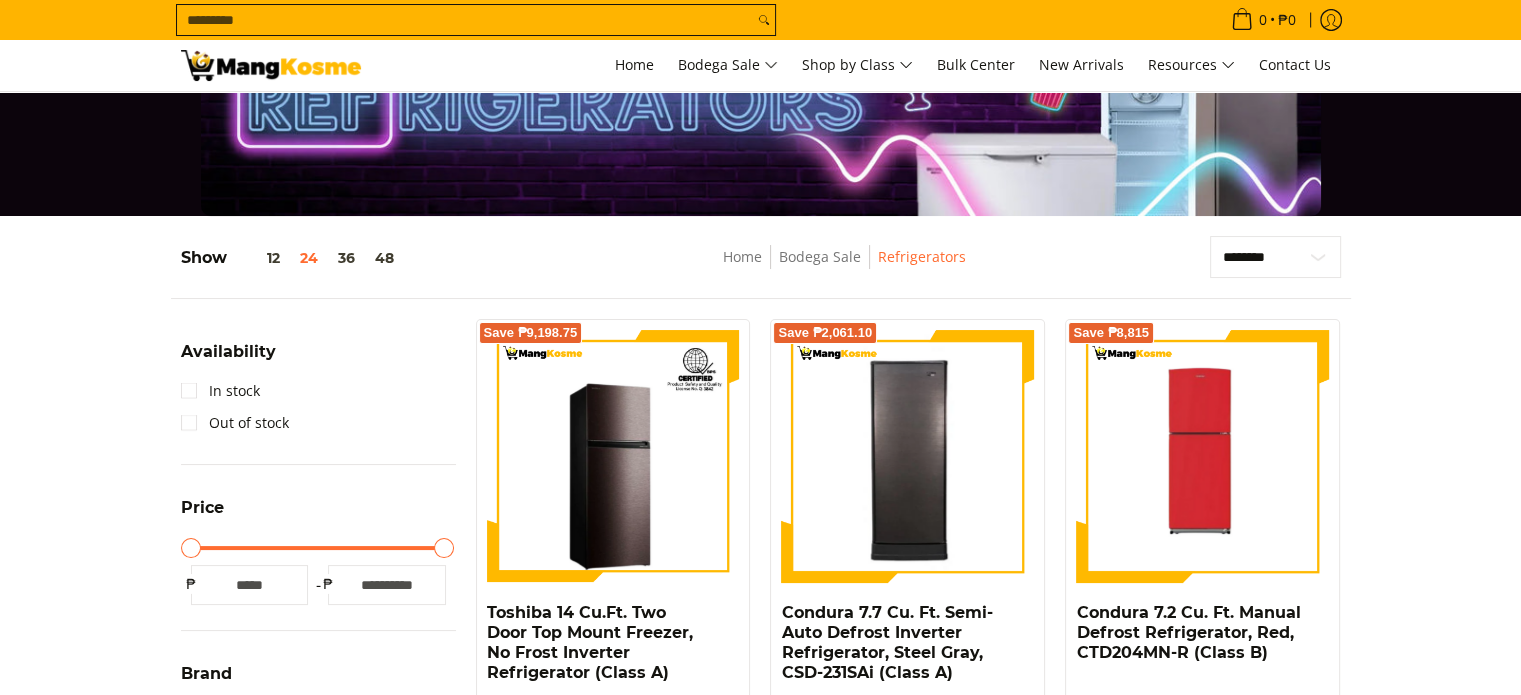 scroll, scrollTop: 0, scrollLeft: 0, axis: both 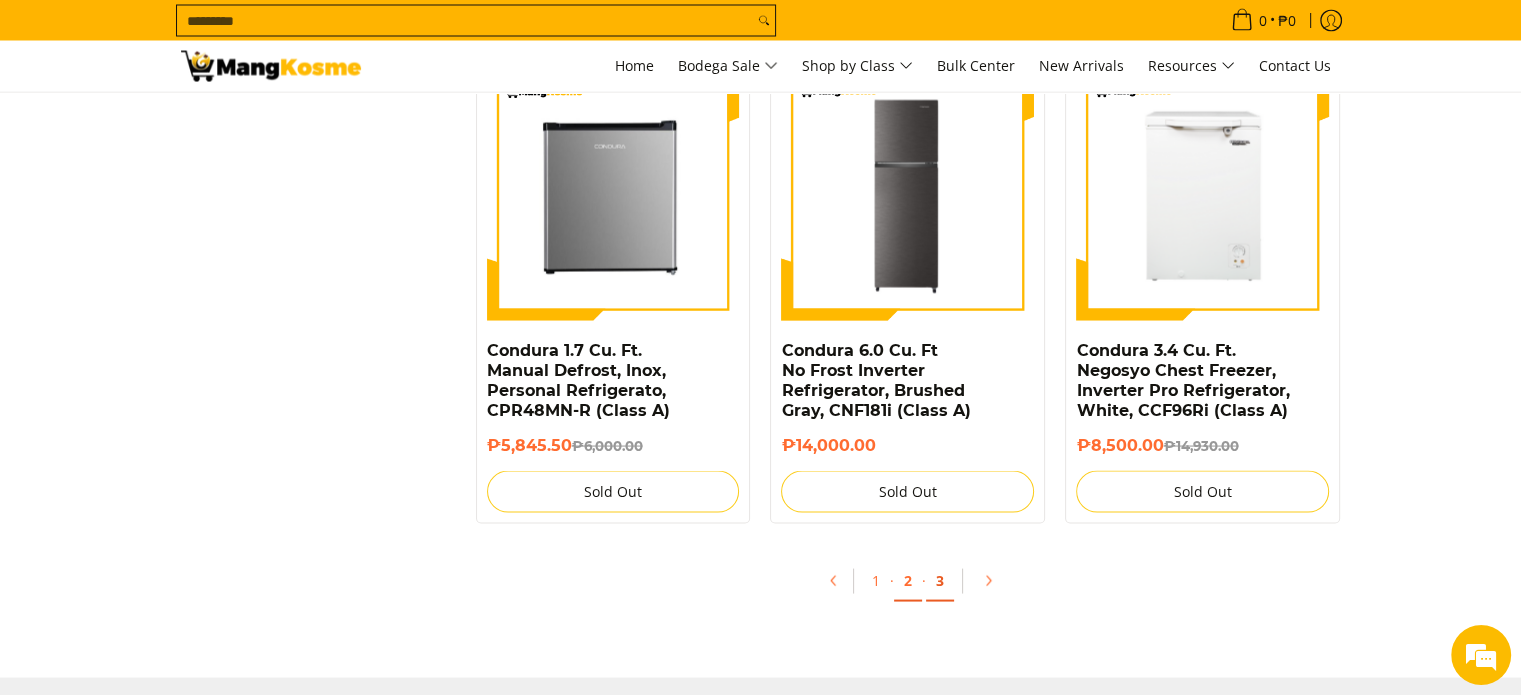 click on "3" at bounding box center [940, 580] 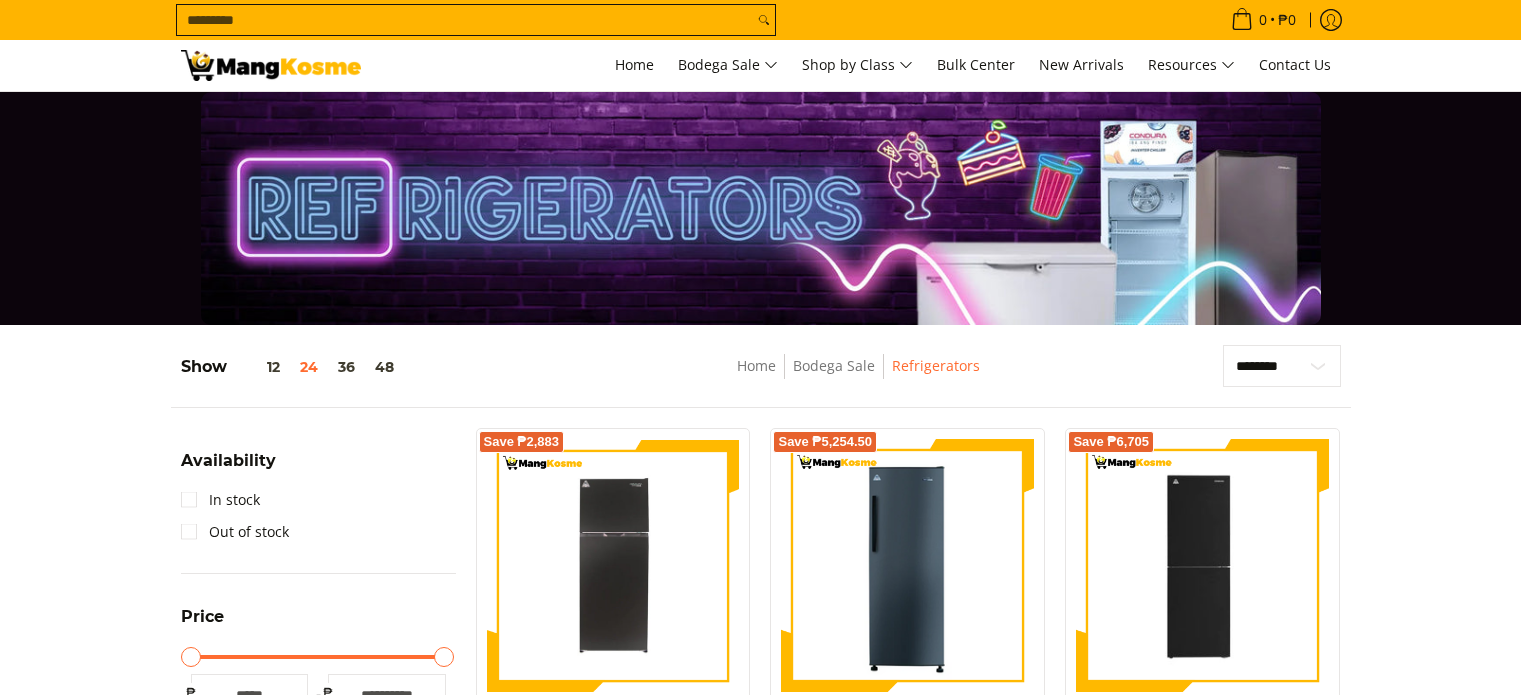 scroll, scrollTop: 40, scrollLeft: 0, axis: vertical 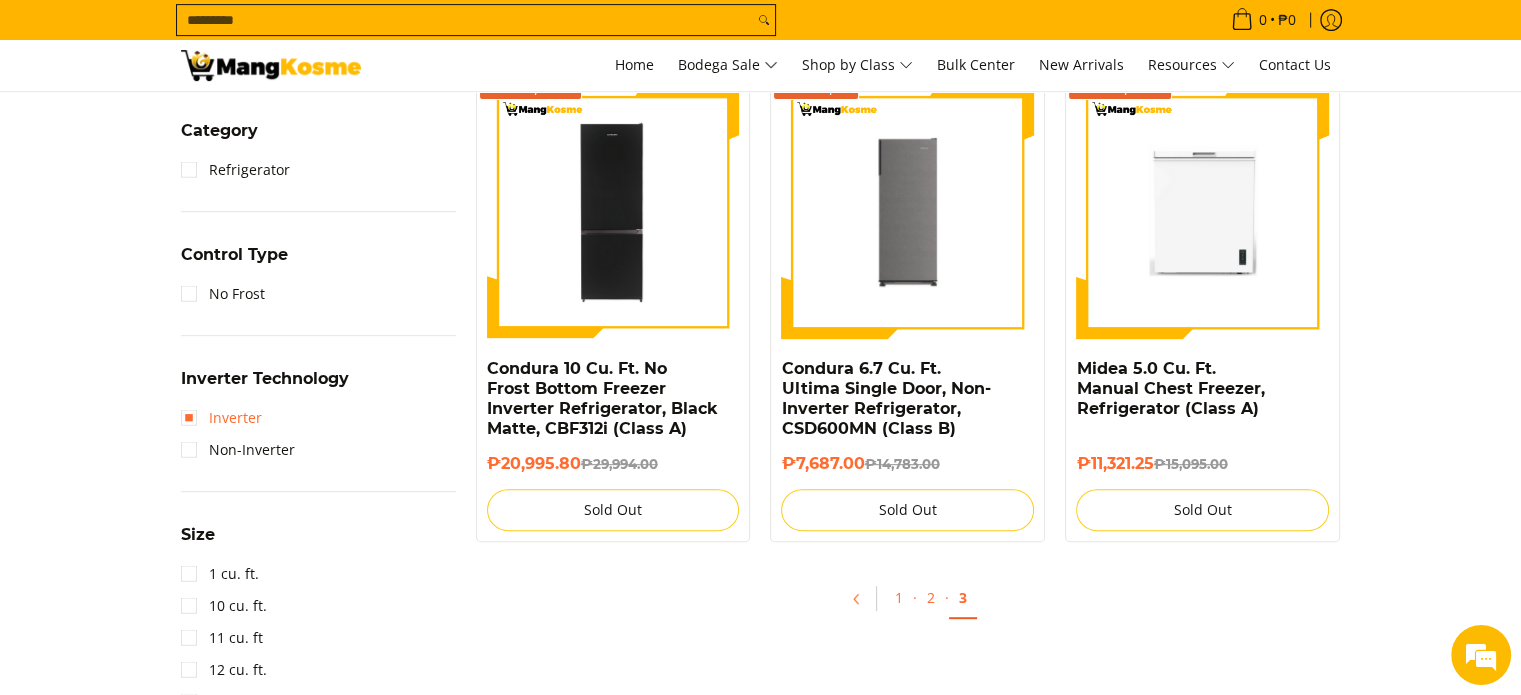 click on "Inverter" at bounding box center (221, 418) 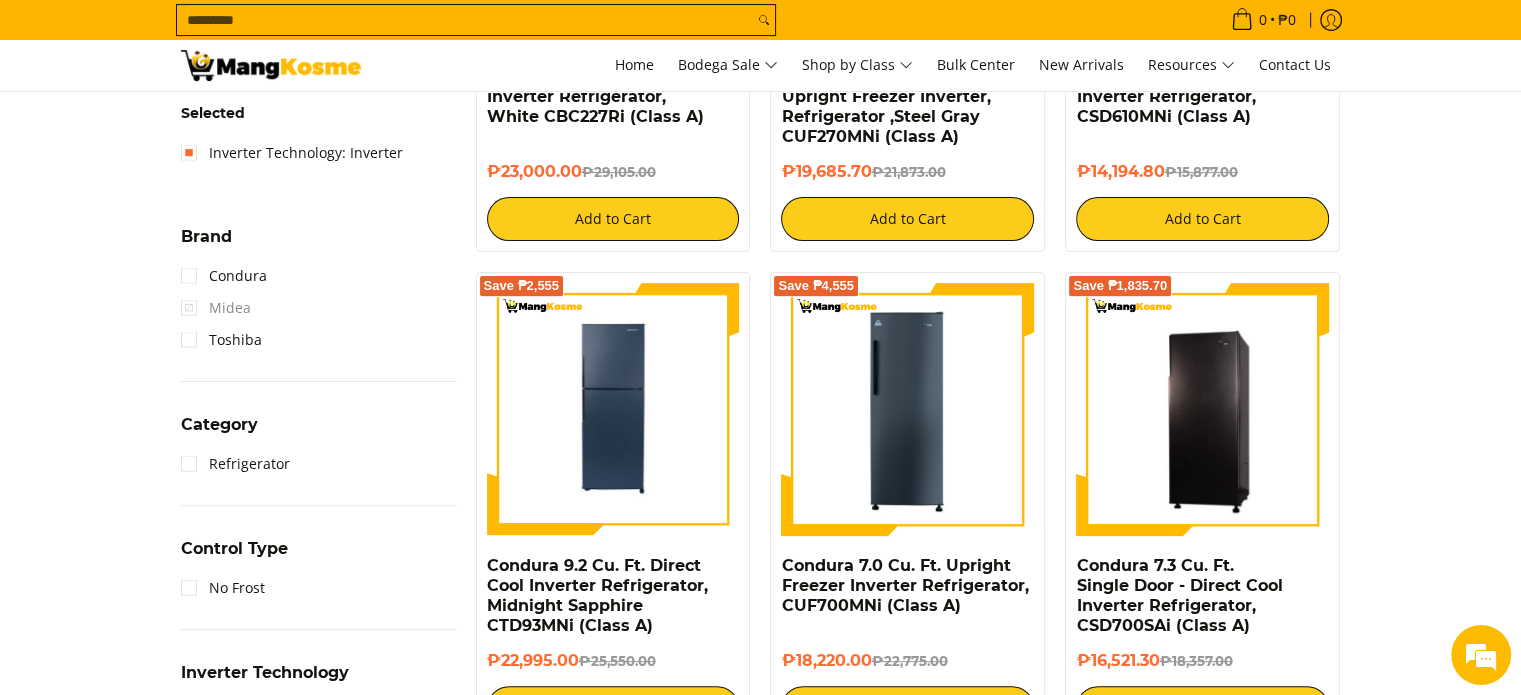 scroll, scrollTop: 732, scrollLeft: 0, axis: vertical 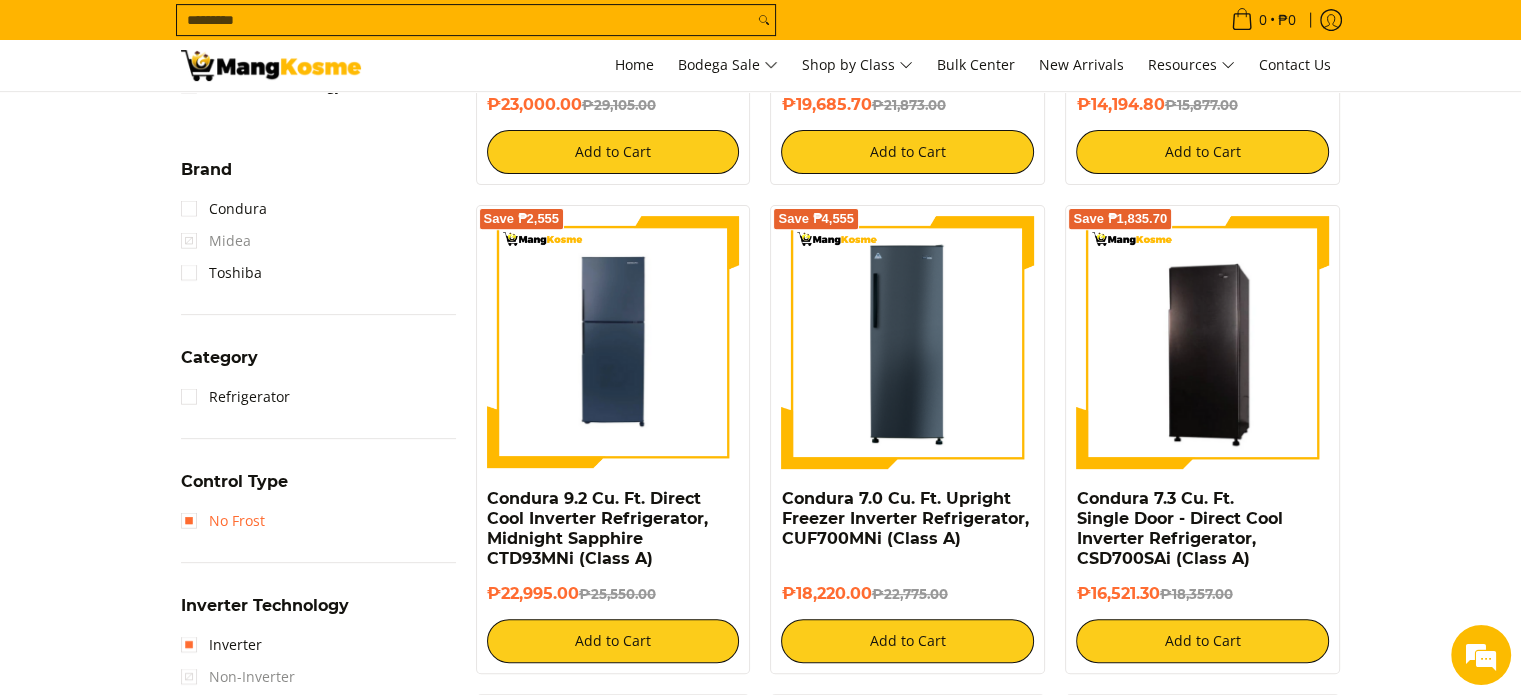 click on "No Frost" at bounding box center (223, 521) 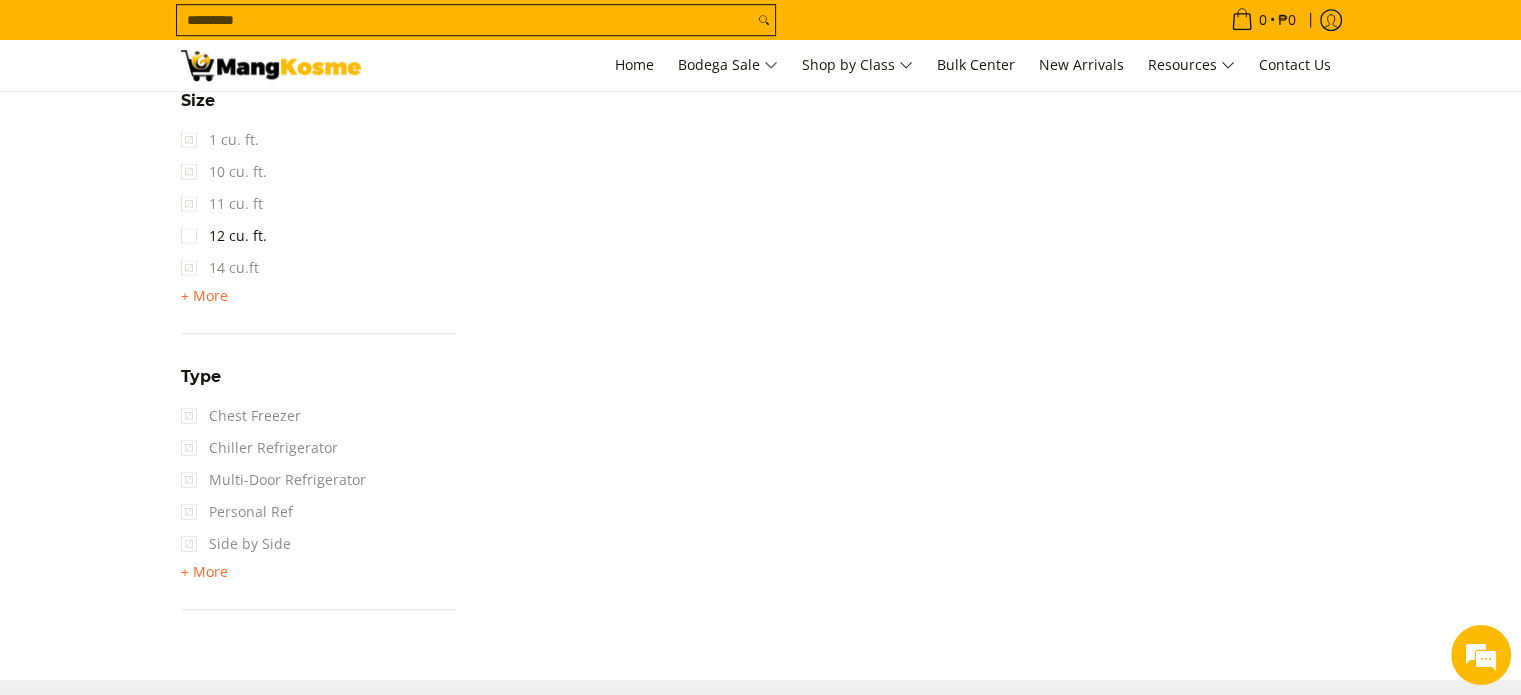 scroll, scrollTop: 1492, scrollLeft: 0, axis: vertical 